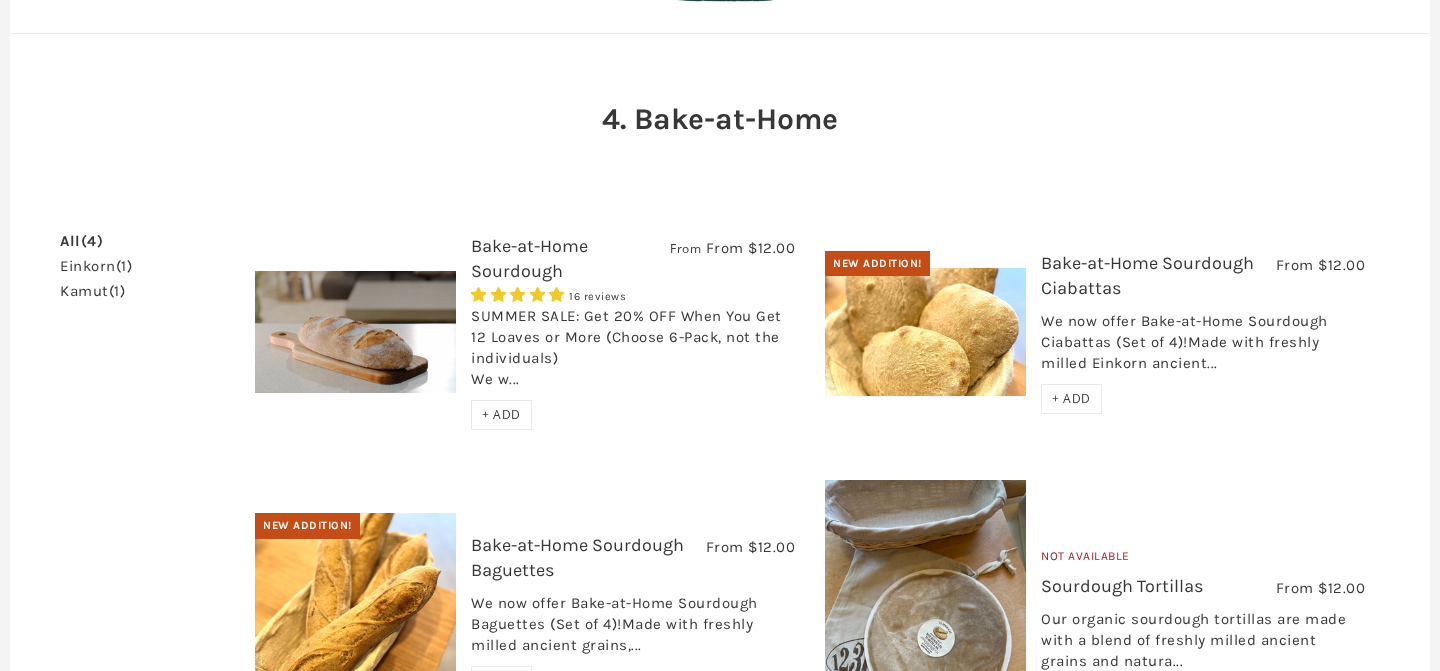 scroll, scrollTop: 0, scrollLeft: 0, axis: both 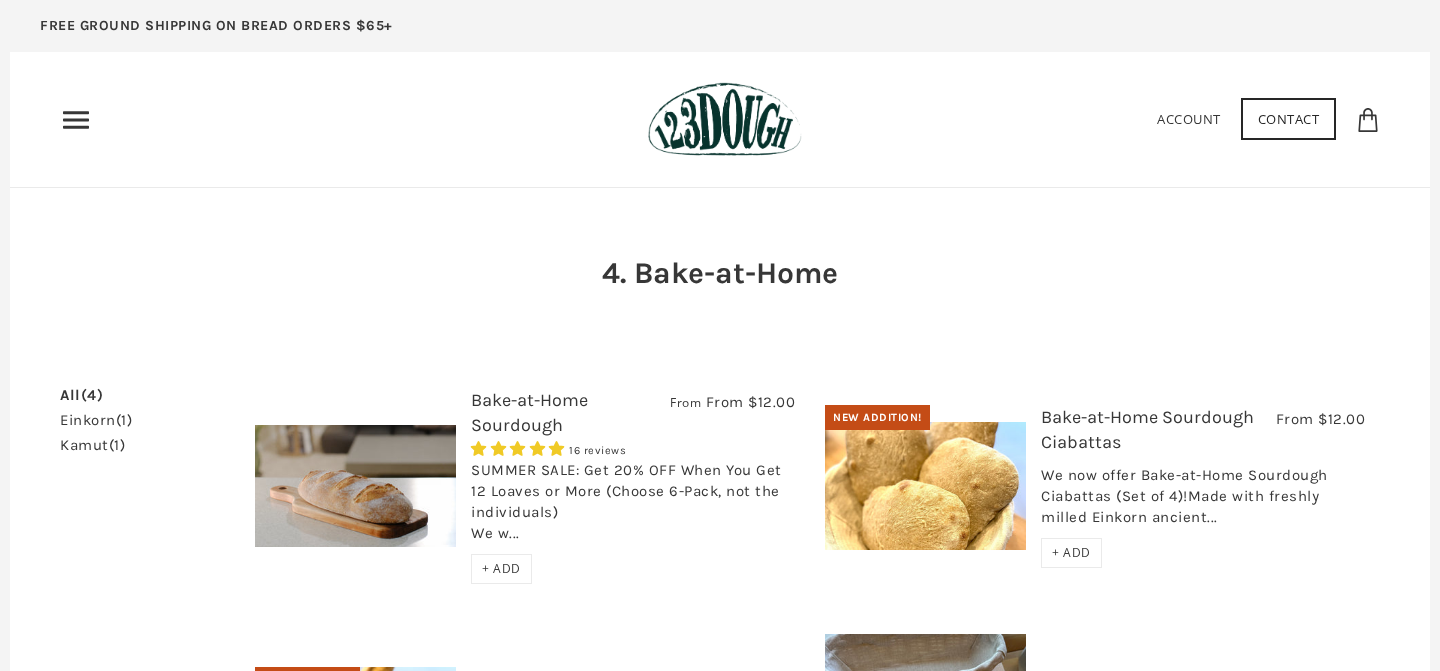 click 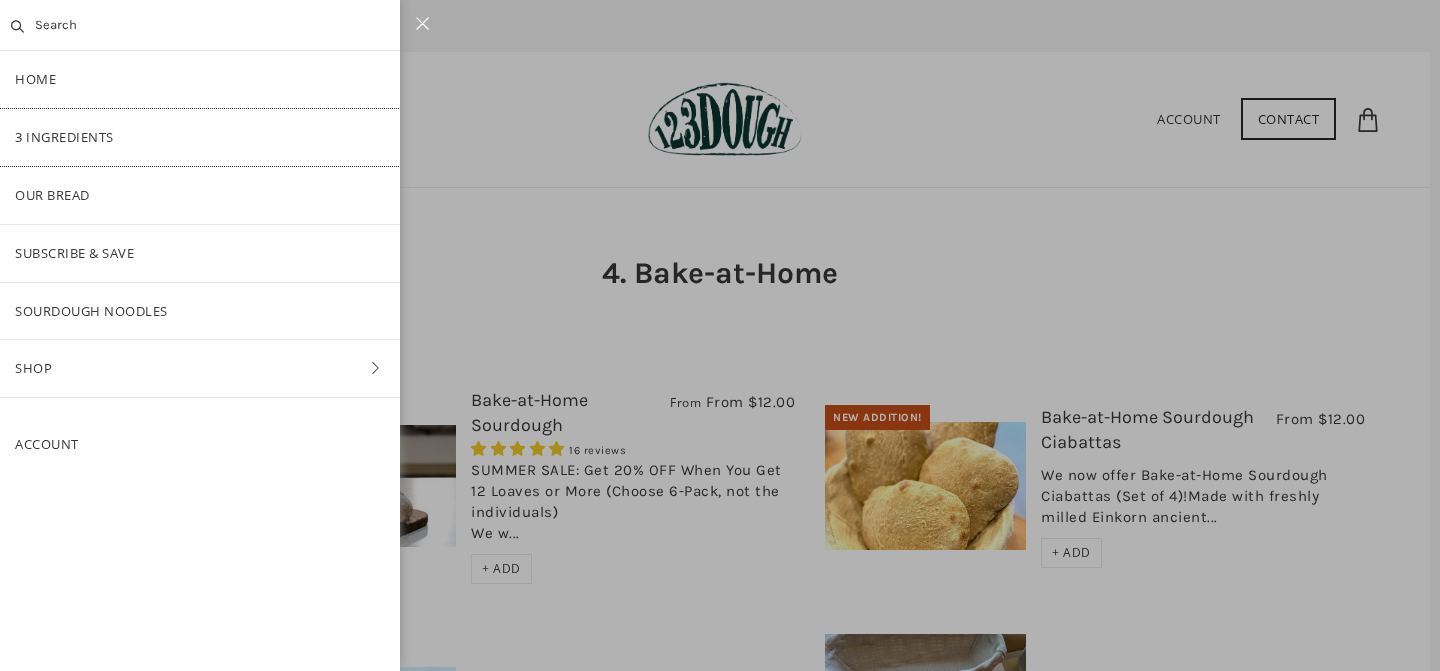 click on "3 Ingredients" at bounding box center [200, 137] 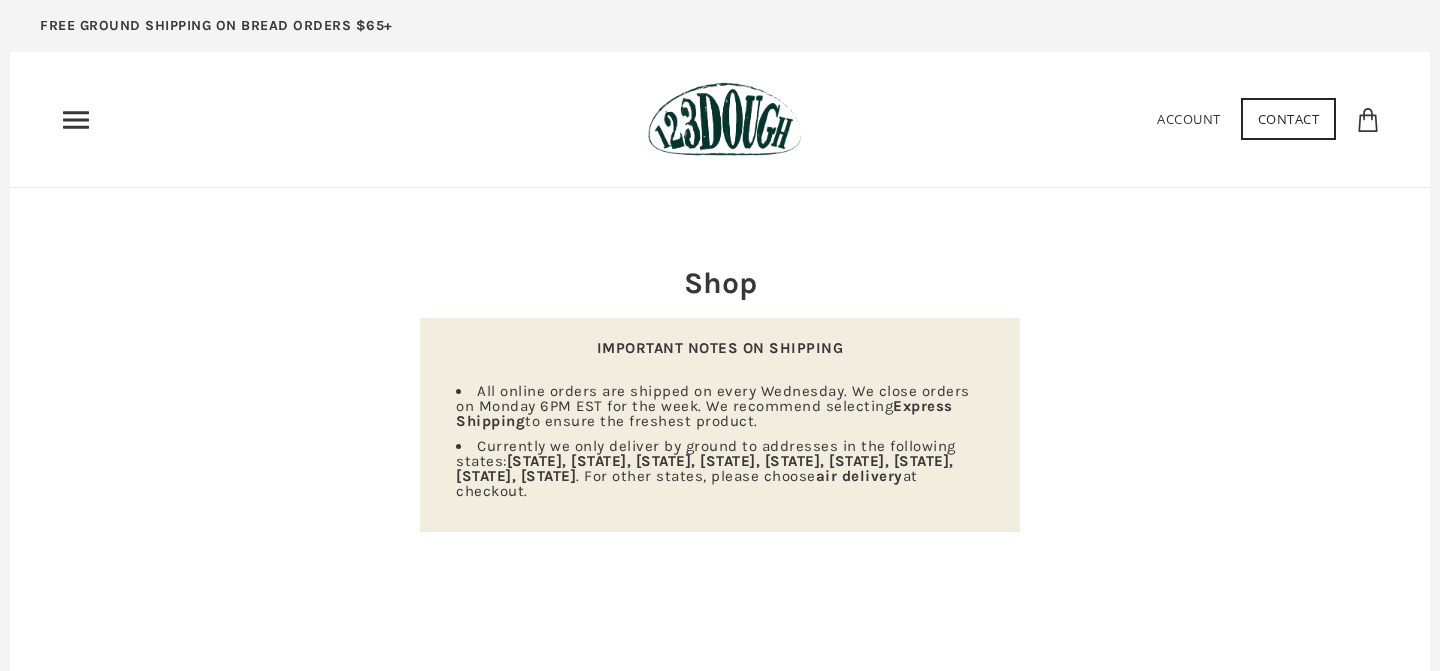 scroll, scrollTop: 0, scrollLeft: 0, axis: both 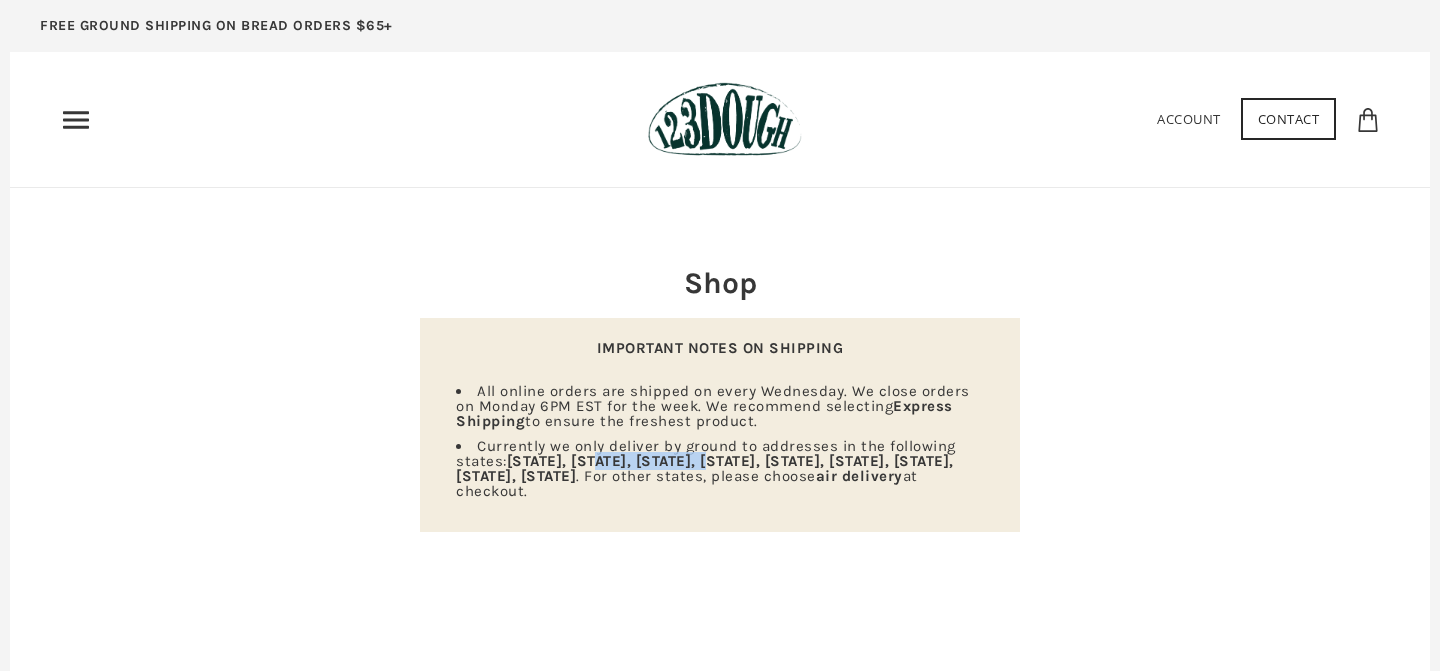 drag, startPoint x: 597, startPoint y: 460, endPoint x: 713, endPoint y: 462, distance: 116.01724 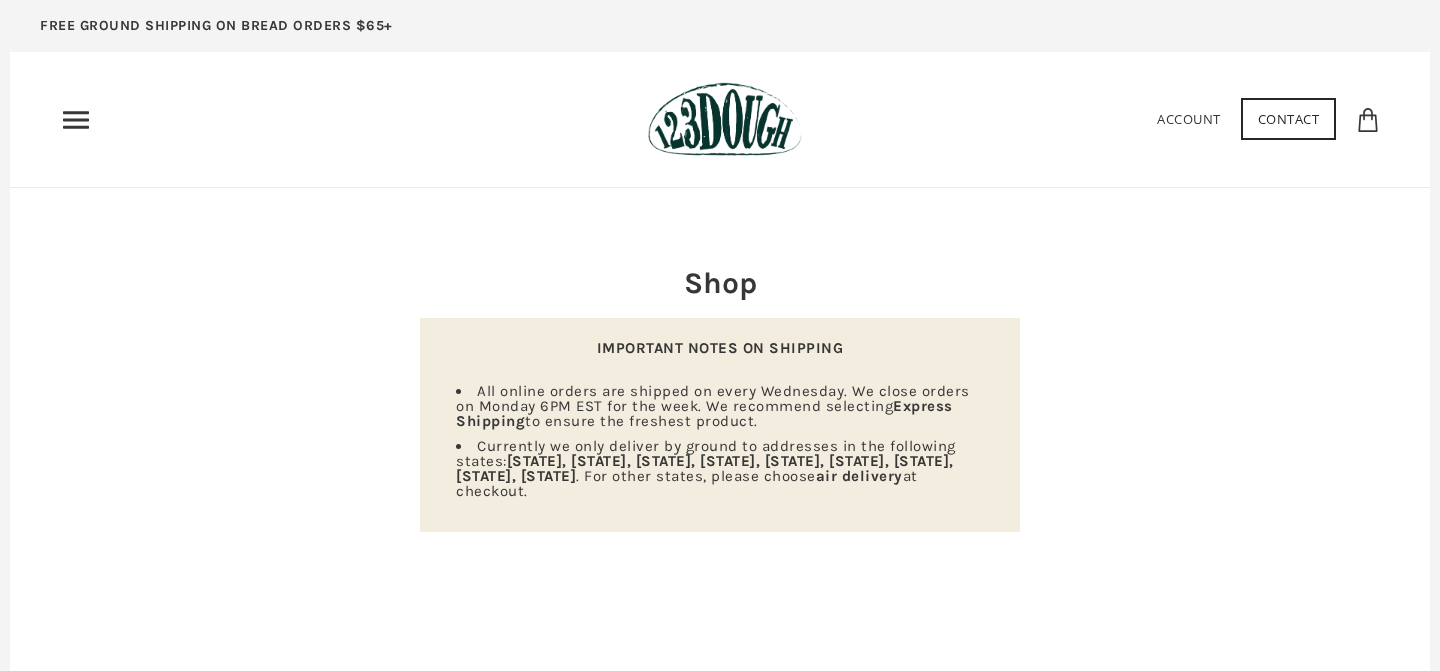 click on "All online orders are shipped on every Wednesday. We close orders on Monday 6PM EST for the week. We recommend selecting  Express Shipping  to ensure the freshest product." at bounding box center [713, 406] 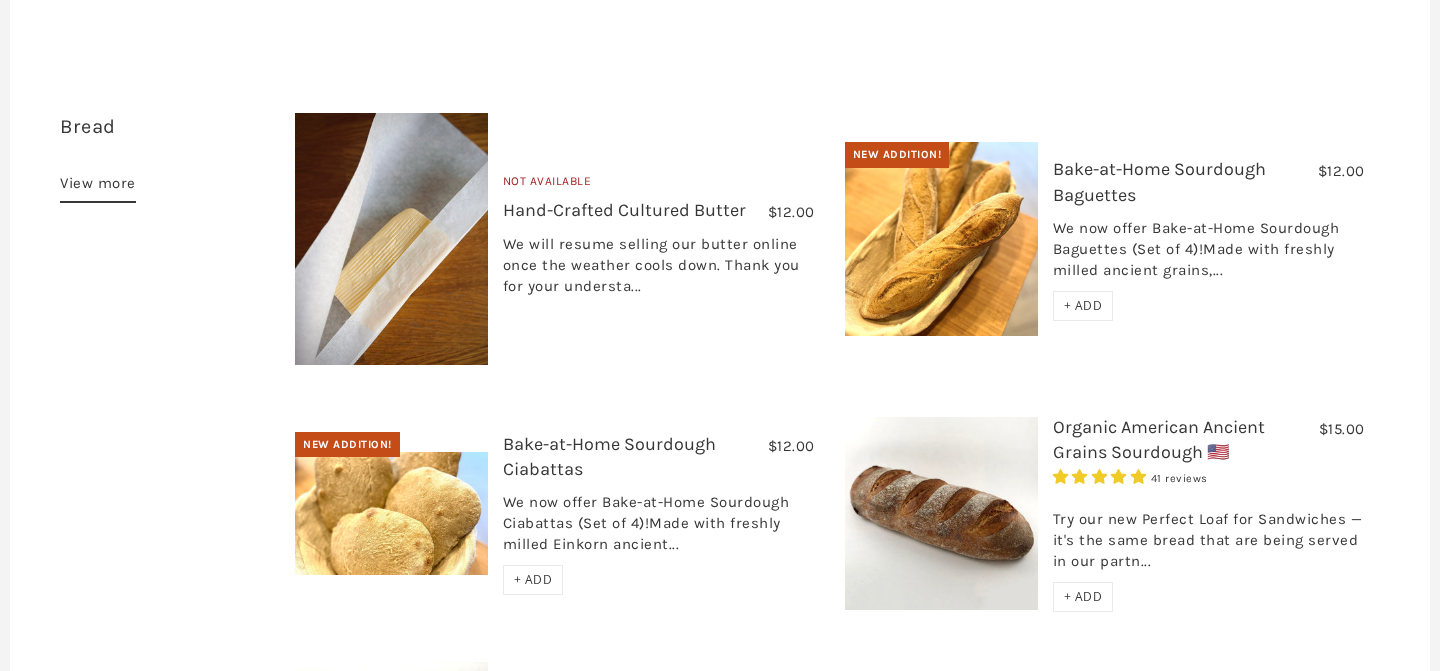 scroll, scrollTop: 585, scrollLeft: 0, axis: vertical 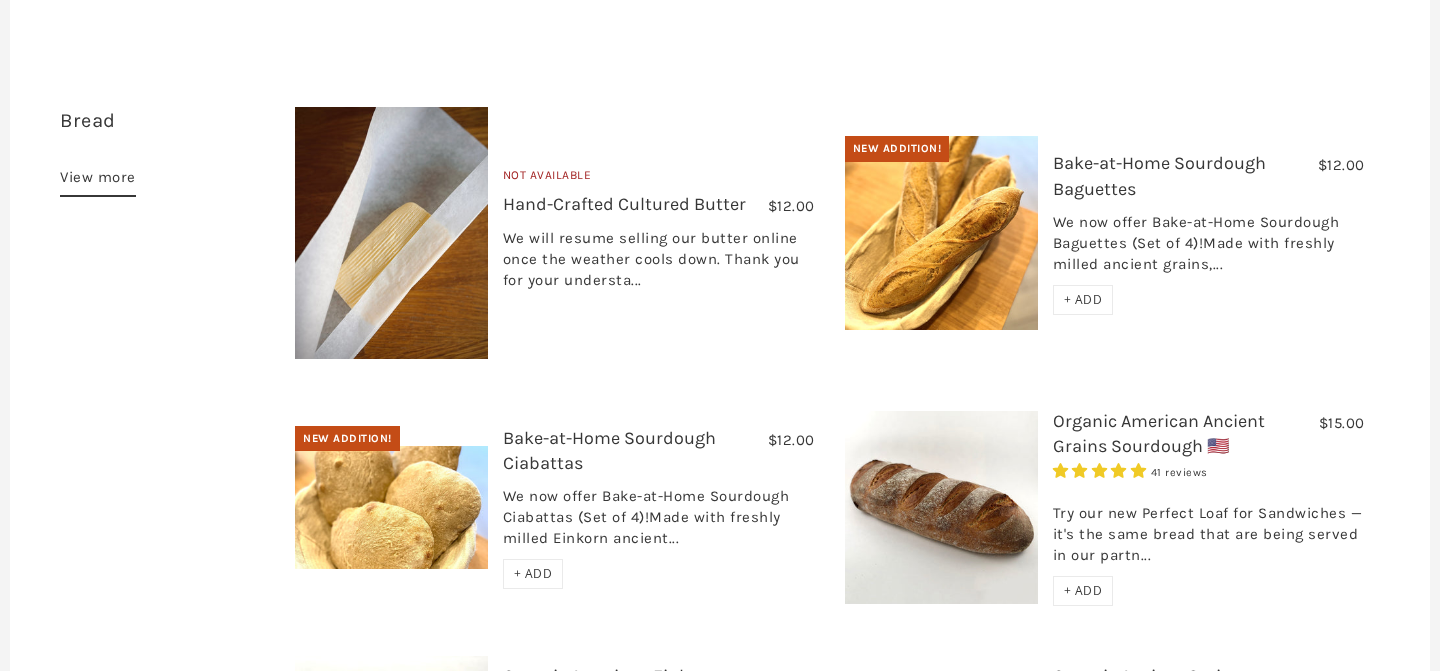 click on "Try our new Perfect Loaf for Sandwiches — it's the same bread that are being served in our partn..." at bounding box center (1209, 529) 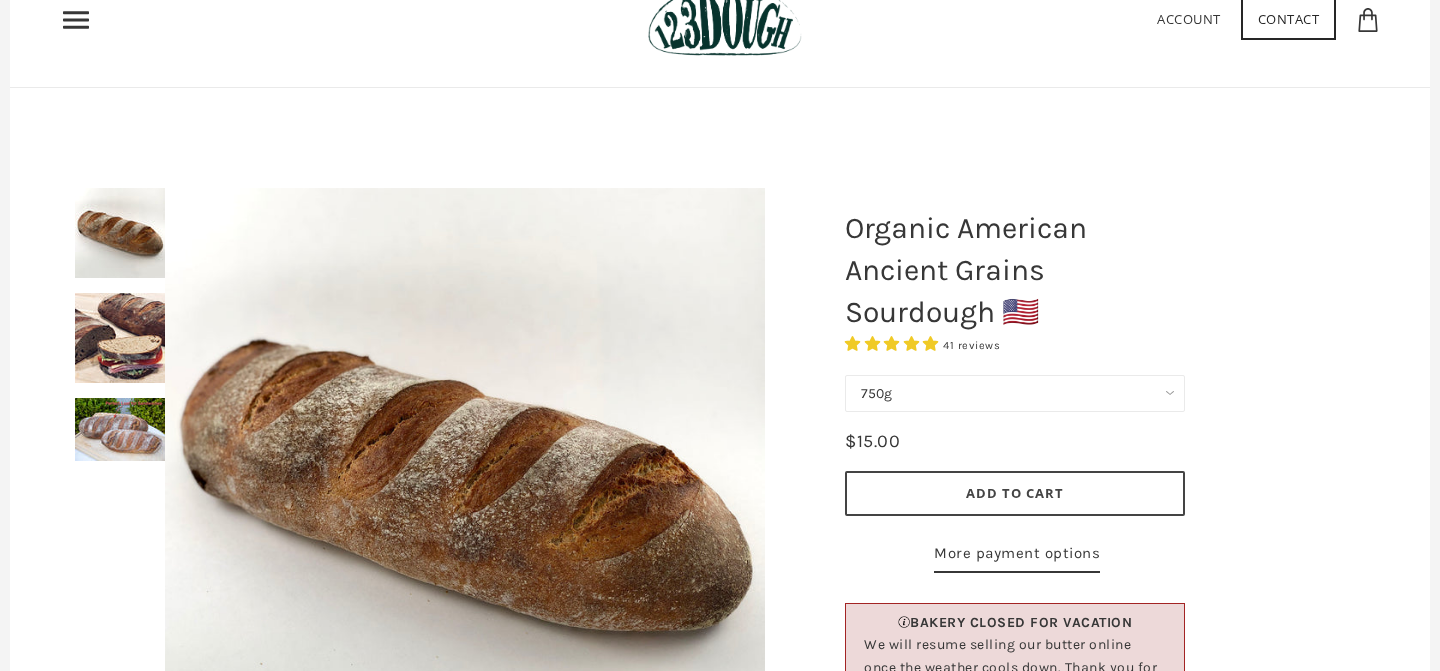 scroll, scrollTop: 106, scrollLeft: 0, axis: vertical 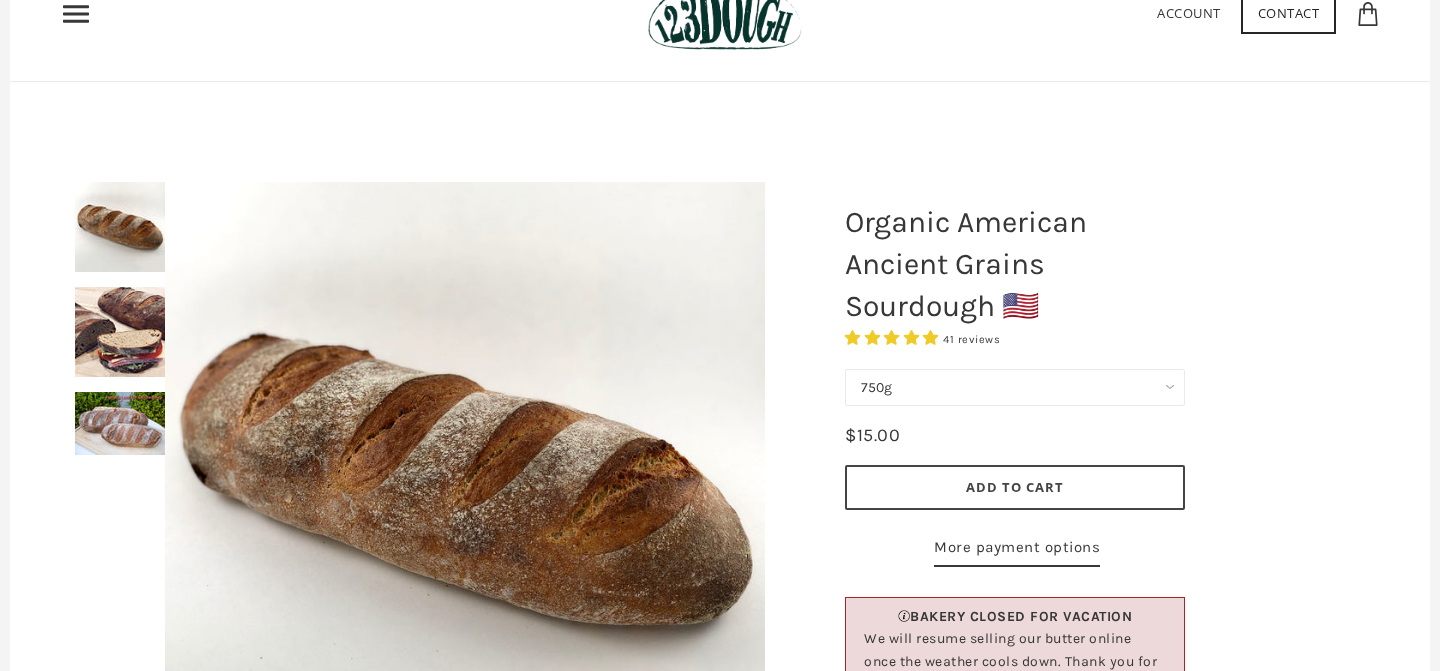 click on "750g Perfect Loaf for Sandwiches (Whole, 1500g) Perfect Loaf for Sandwiches (Half, 750g)" at bounding box center (1015, 387) 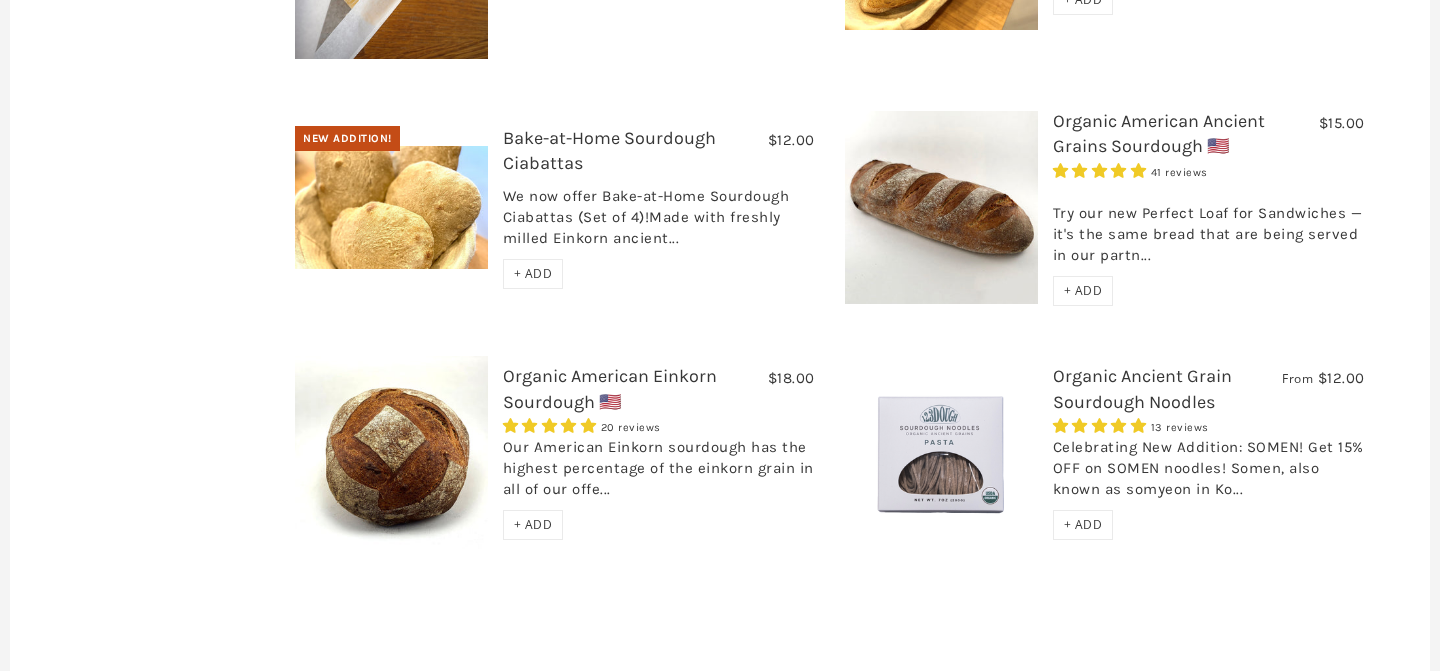 scroll, scrollTop: 884, scrollLeft: 0, axis: vertical 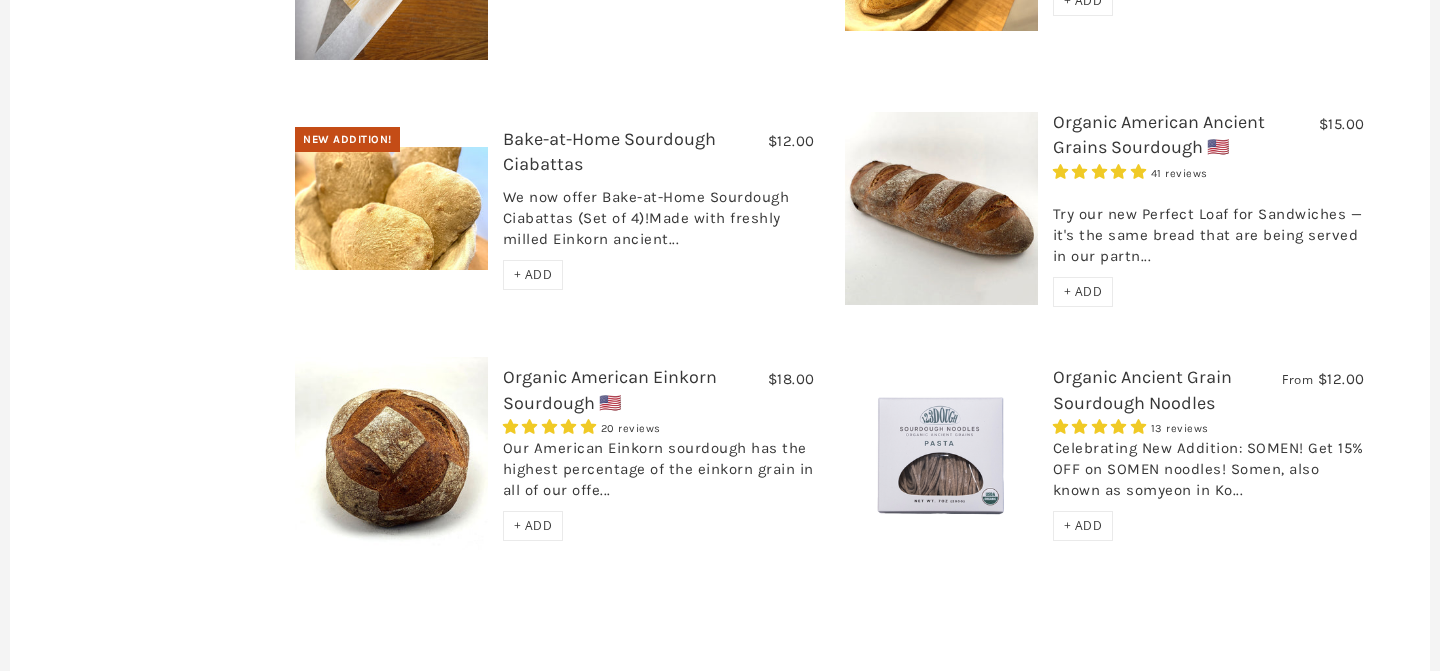click on "Organic Ancient Grain Sourdough Noodles" at bounding box center (1142, 389) 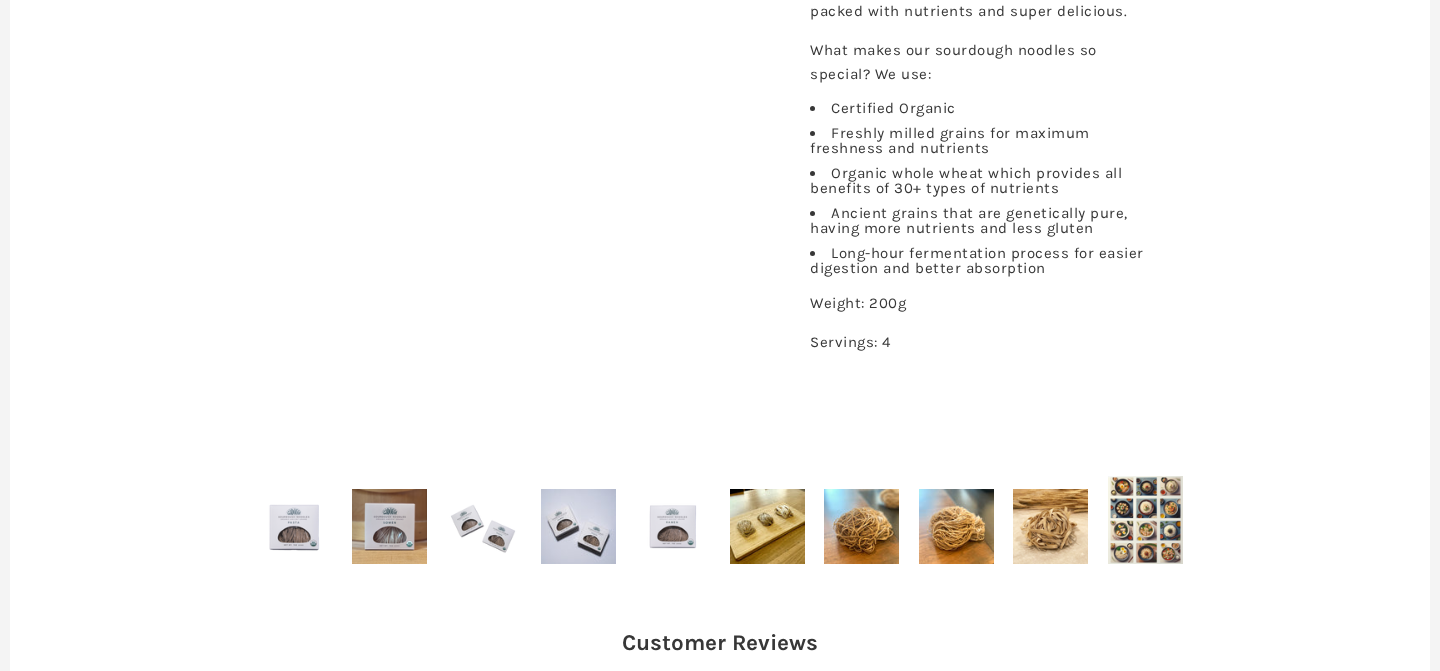 scroll, scrollTop: 1160, scrollLeft: 0, axis: vertical 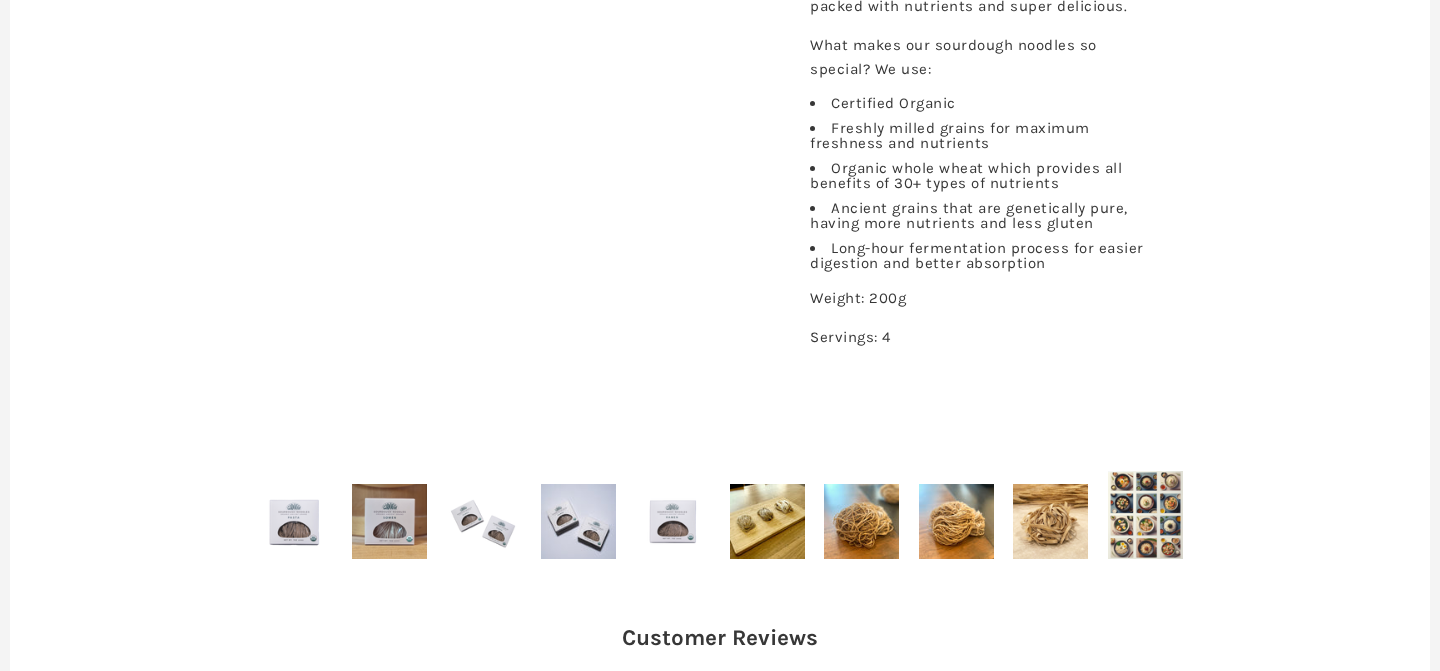 click at bounding box center (483, 521) 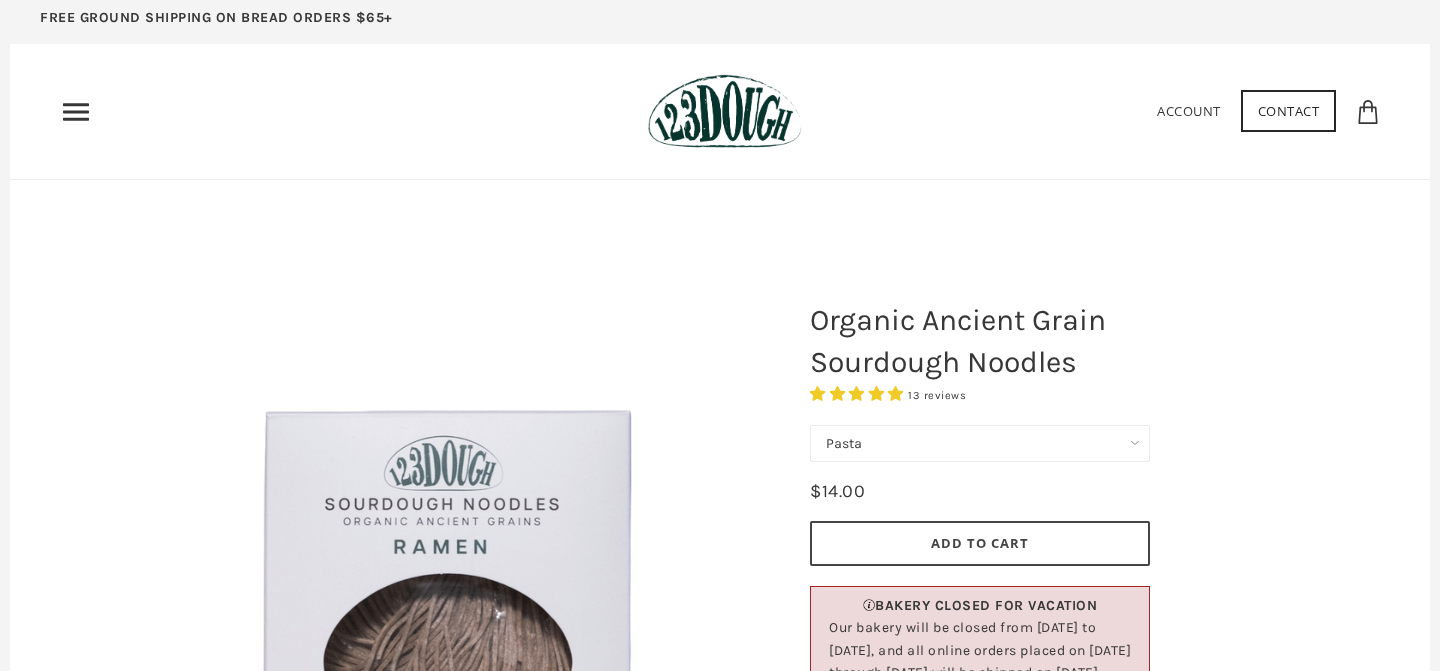 scroll, scrollTop: 0, scrollLeft: 0, axis: both 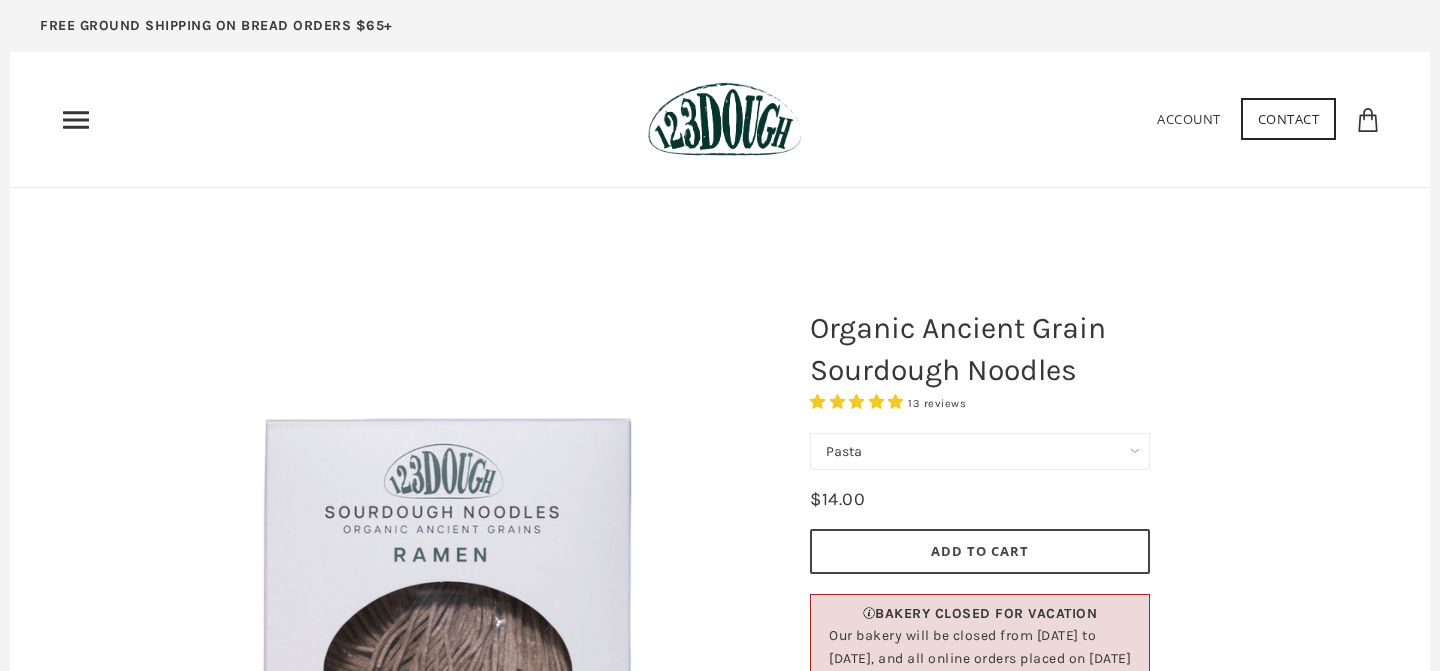 click on "Add to Cart" at bounding box center [980, 551] 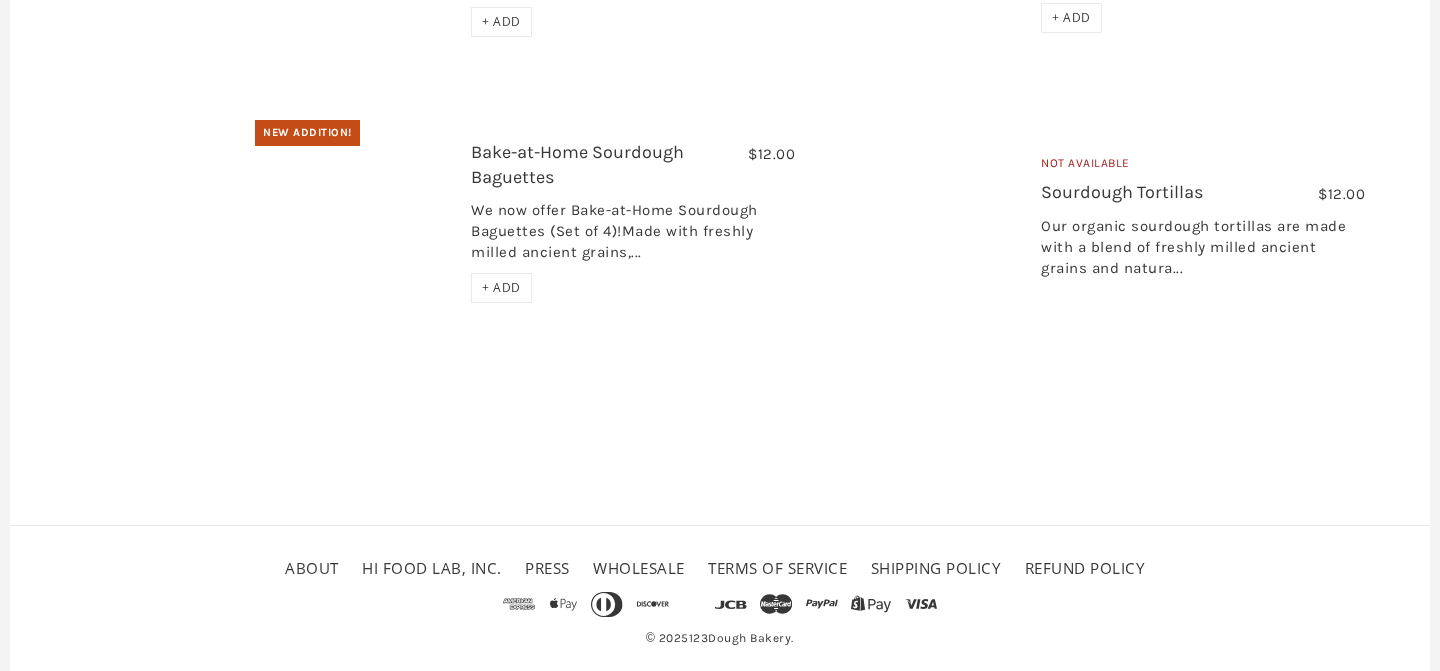 scroll, scrollTop: 525, scrollLeft: 0, axis: vertical 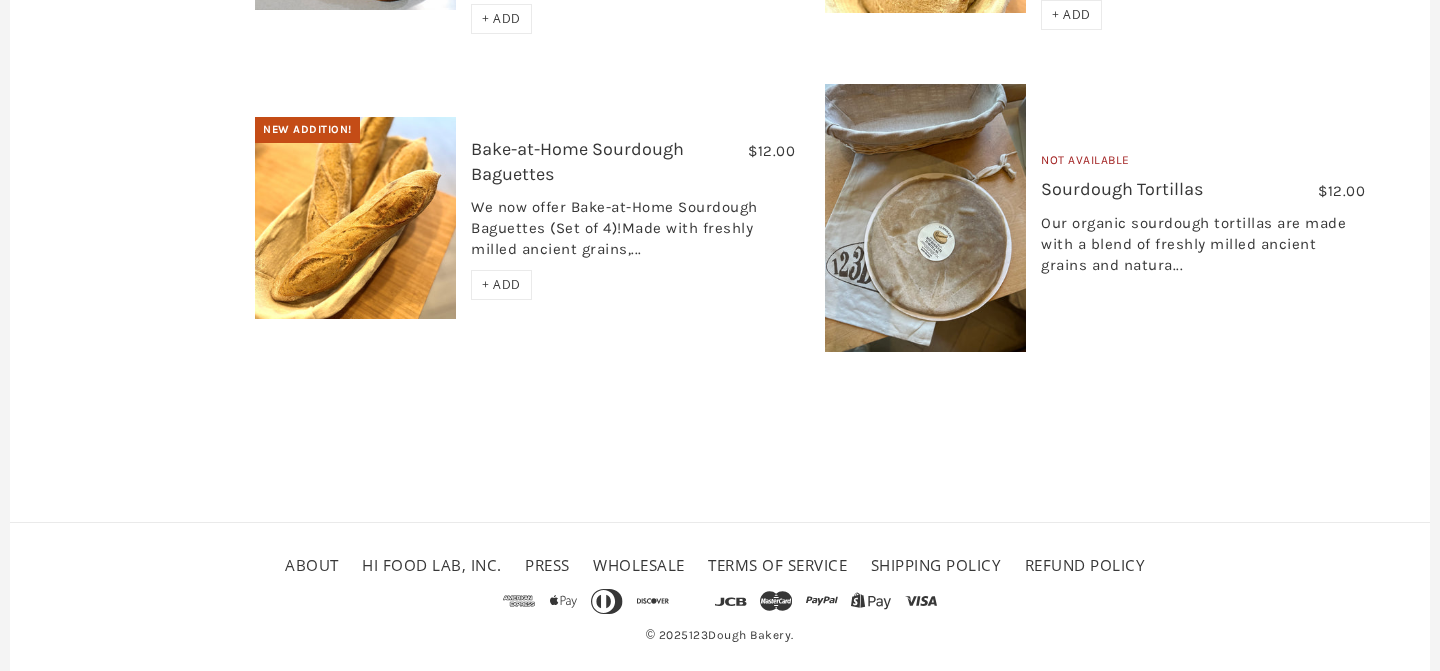 click on "+ ADD" at bounding box center (501, 284) 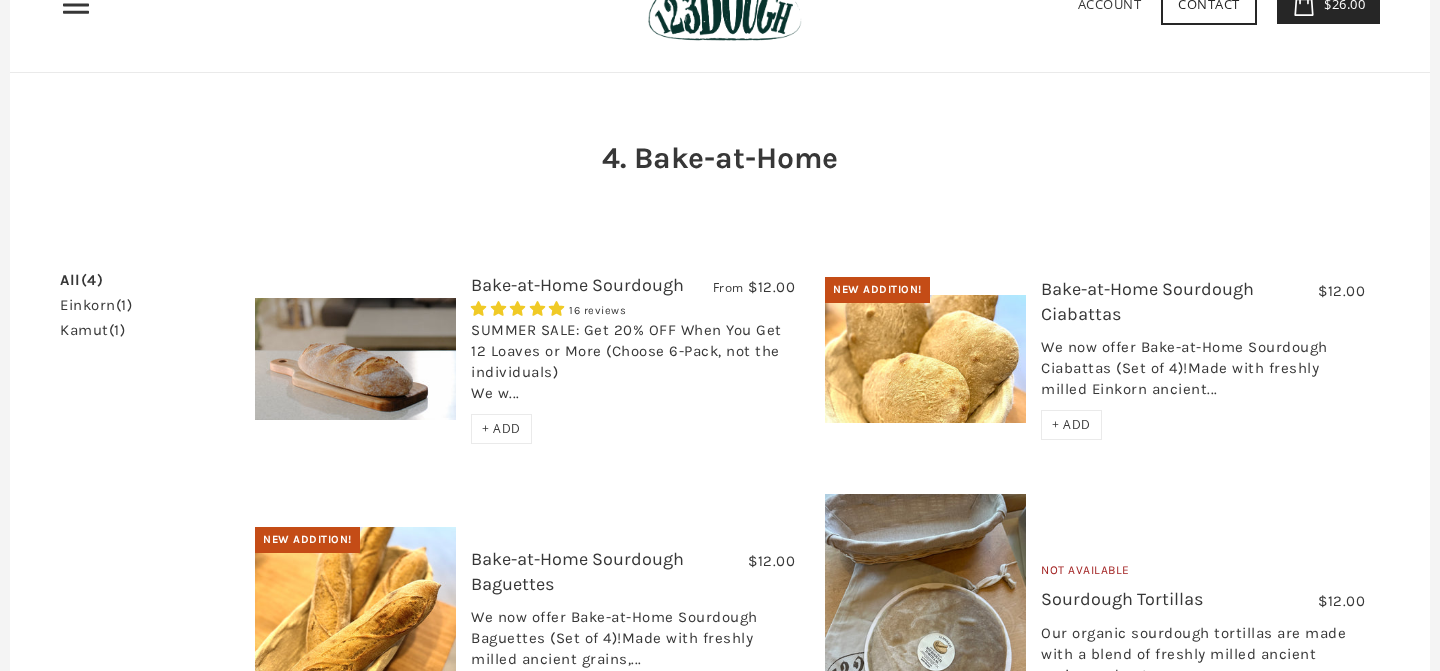 scroll, scrollTop: 121, scrollLeft: 0, axis: vertical 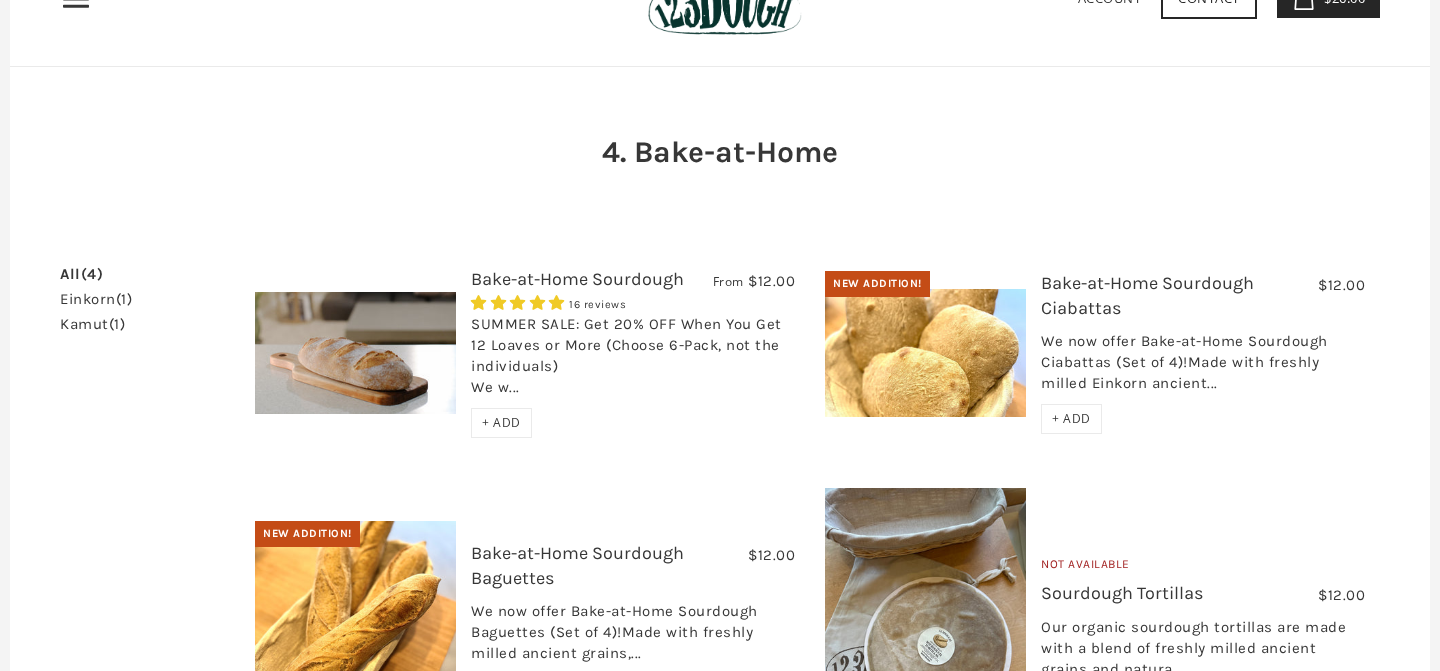 click on "+ ADD" at bounding box center [1071, 418] 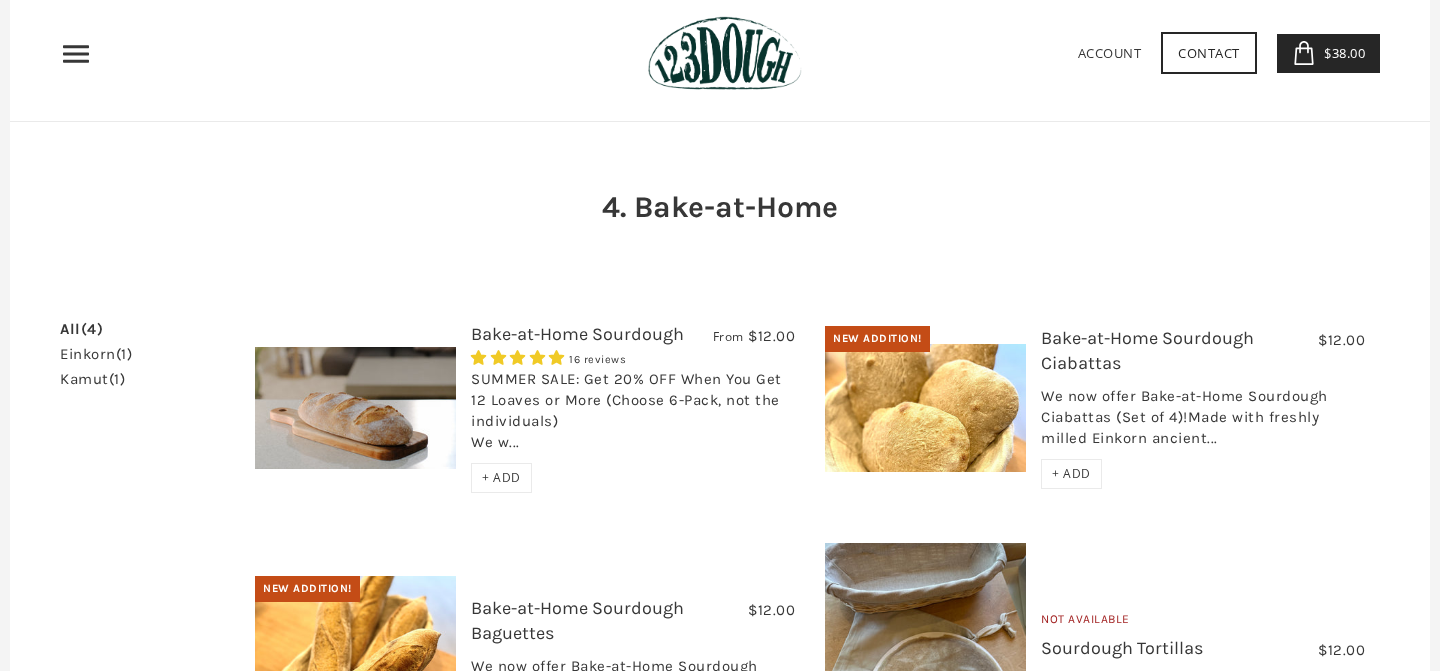 scroll, scrollTop: 0, scrollLeft: 0, axis: both 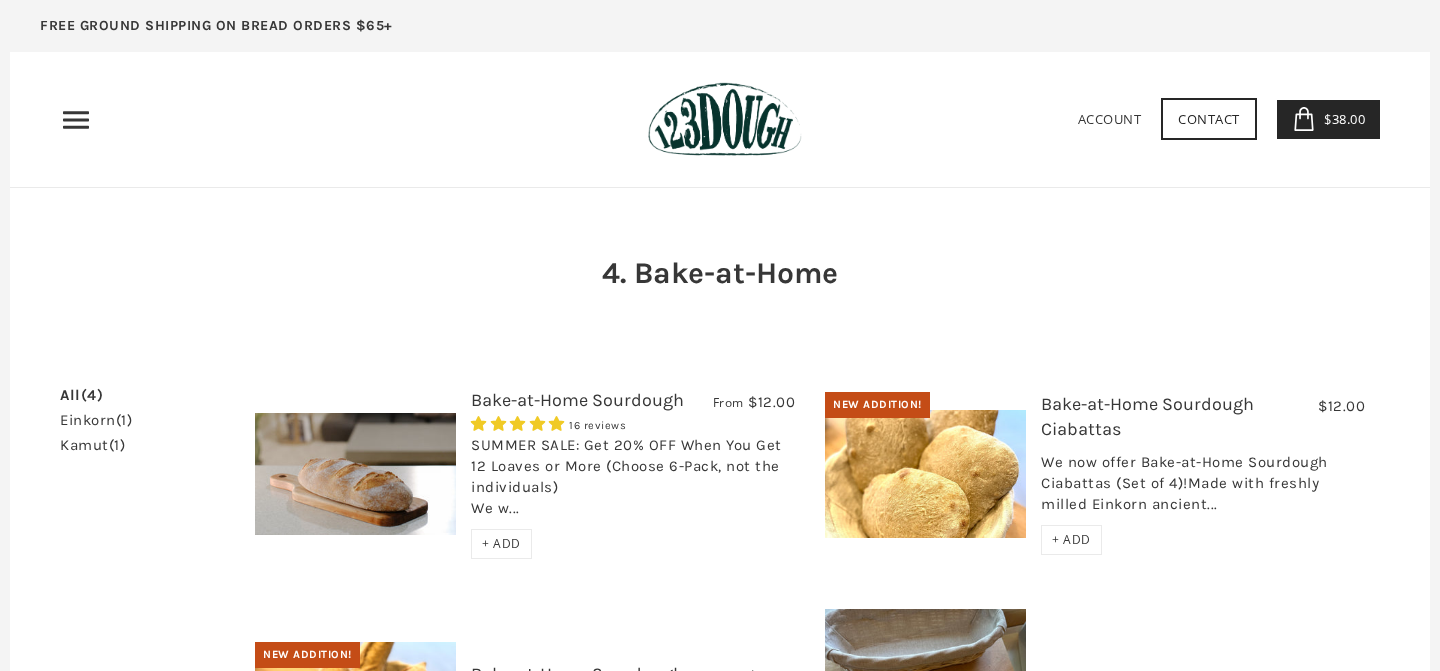 click on "$38.00" at bounding box center [1342, 119] 